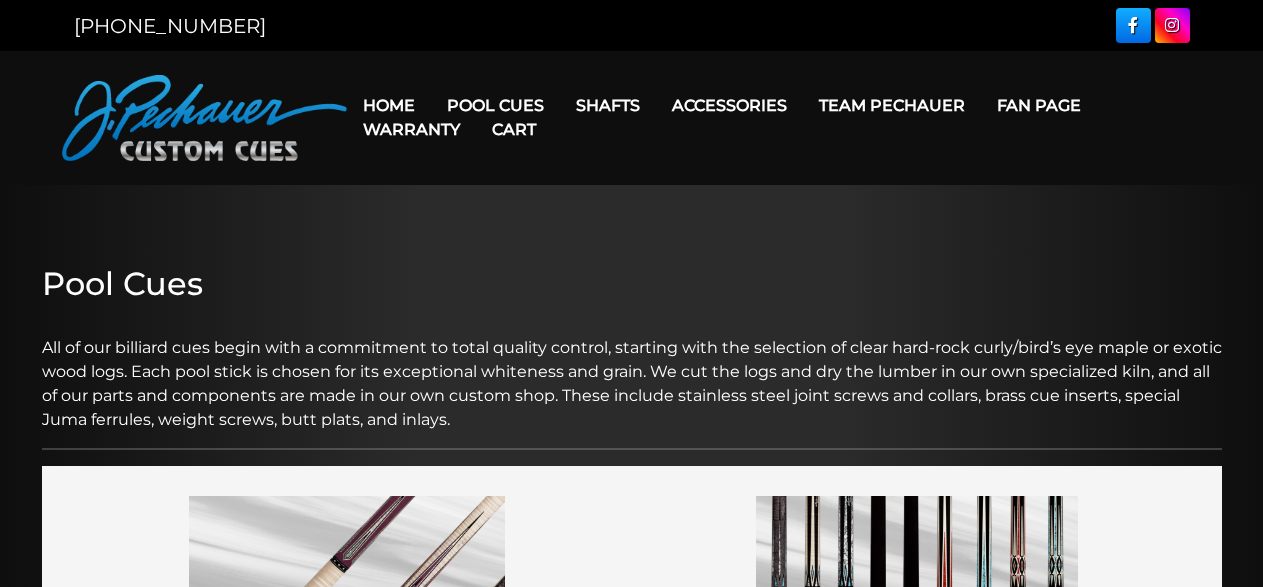scroll, scrollTop: 0, scrollLeft: 0, axis: both 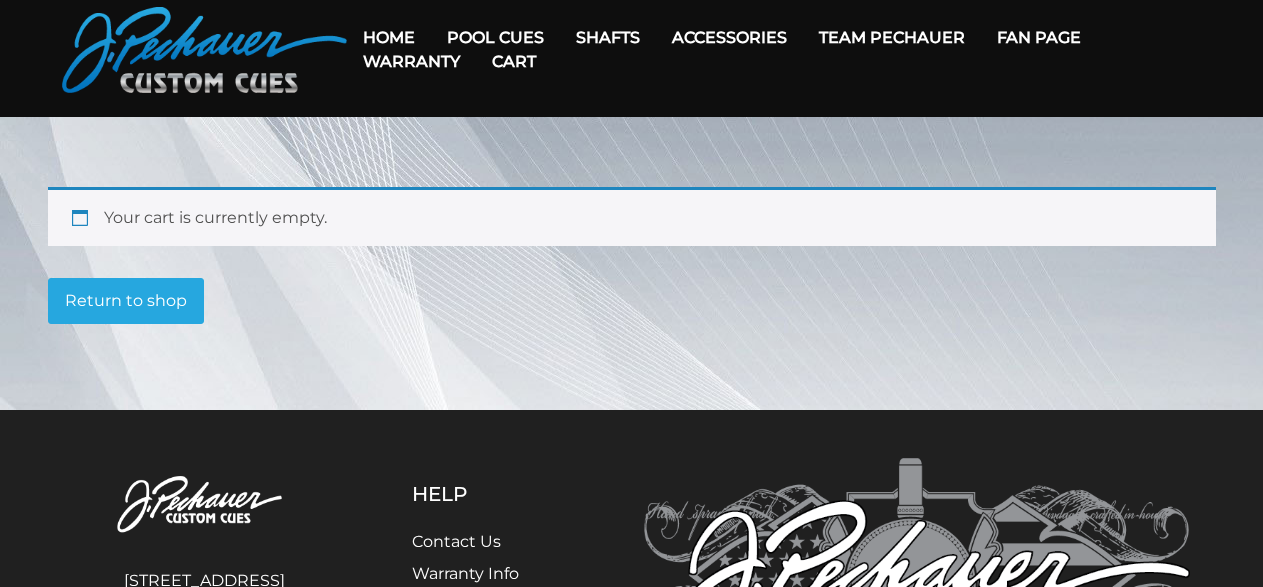 click on "Cart" at bounding box center [514, 61] 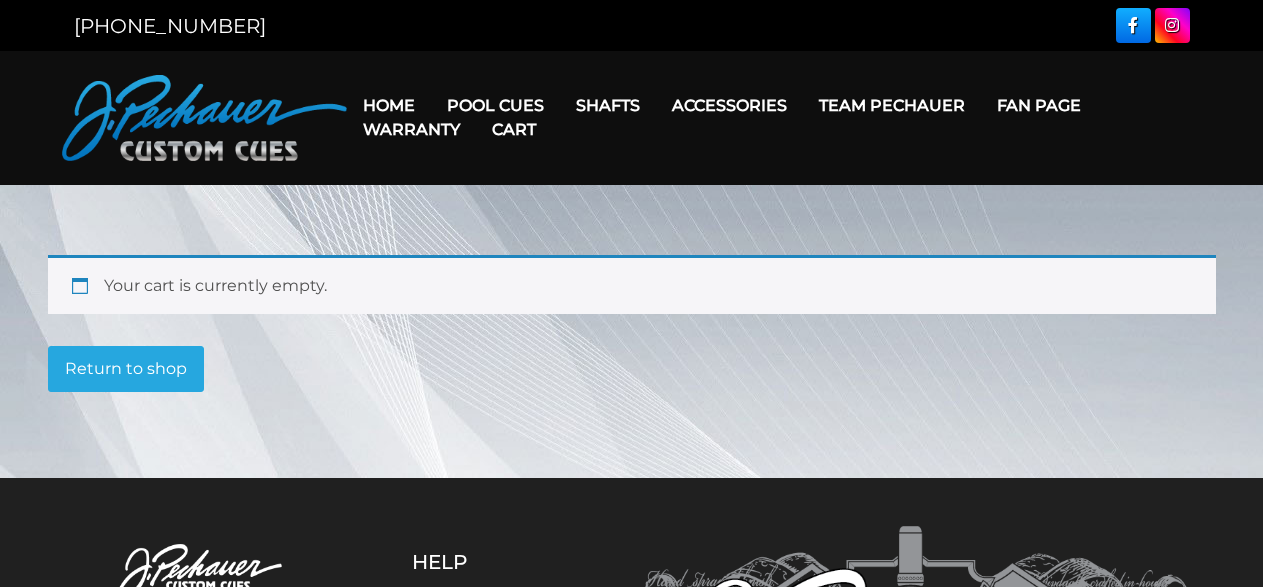 scroll, scrollTop: 0, scrollLeft: 0, axis: both 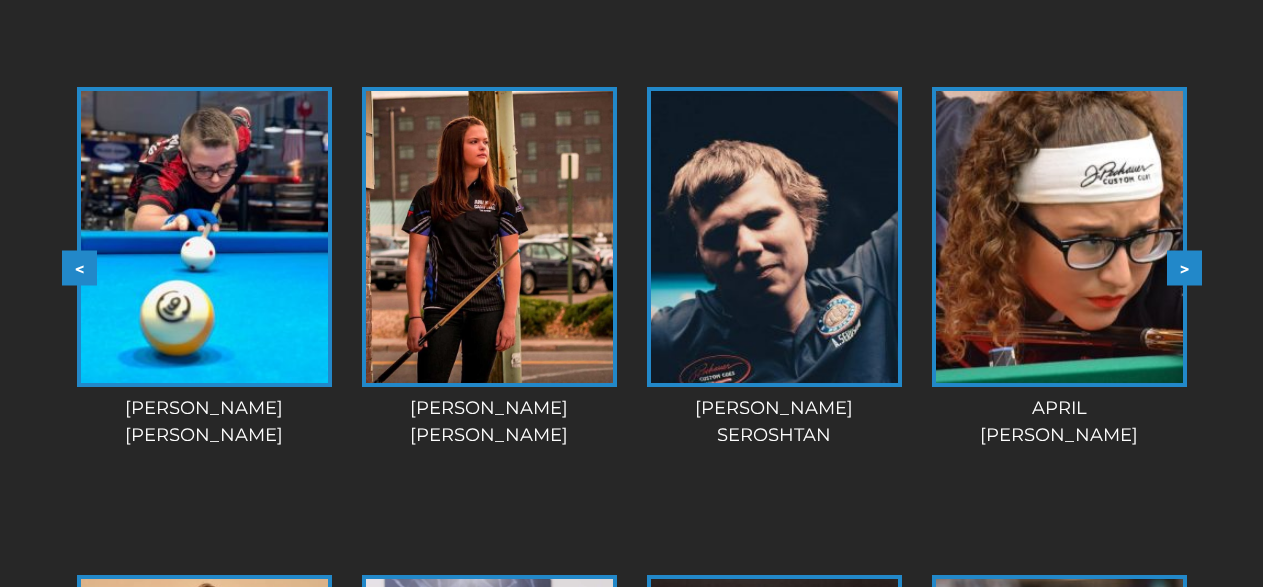 click at bounding box center [774, 237] 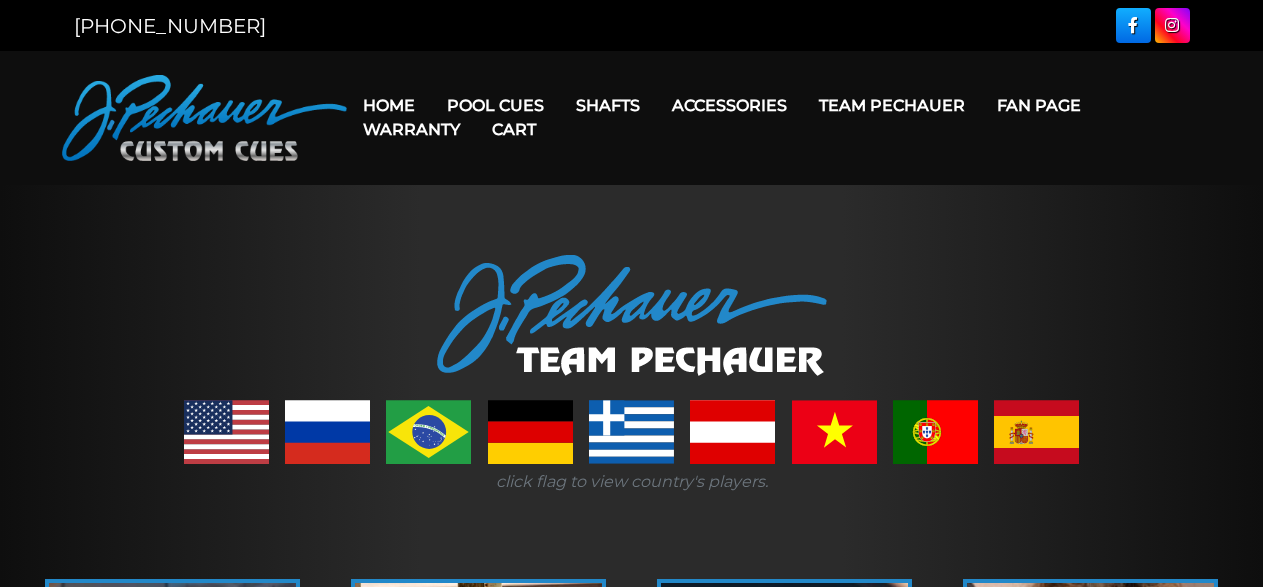 scroll, scrollTop: 0, scrollLeft: 0, axis: both 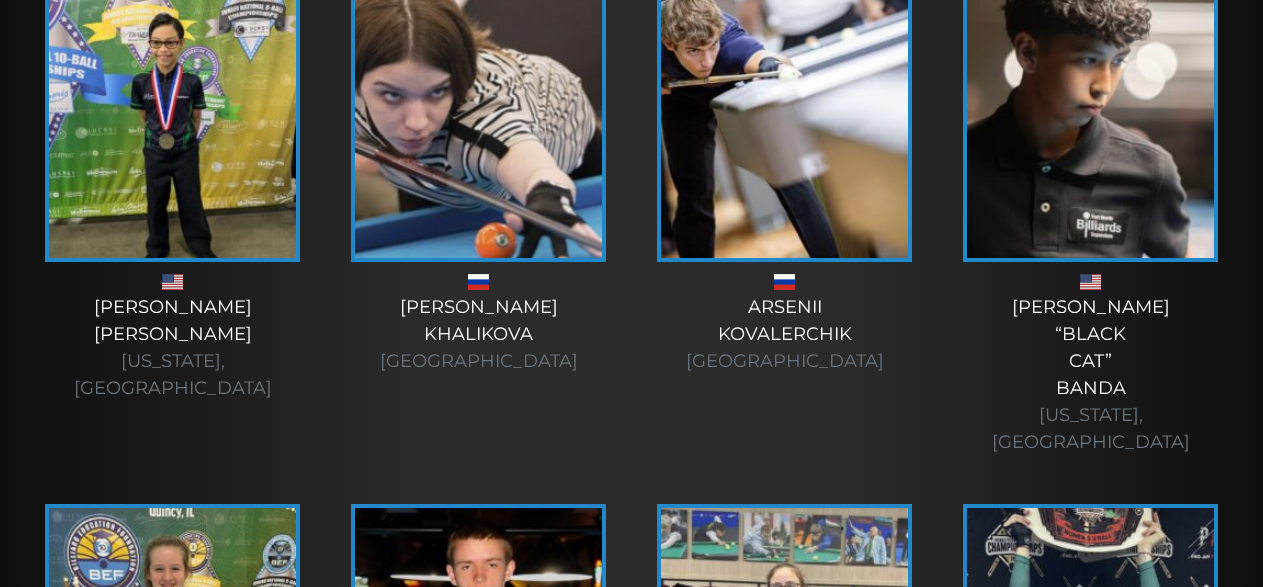 click at bounding box center (784, 654) 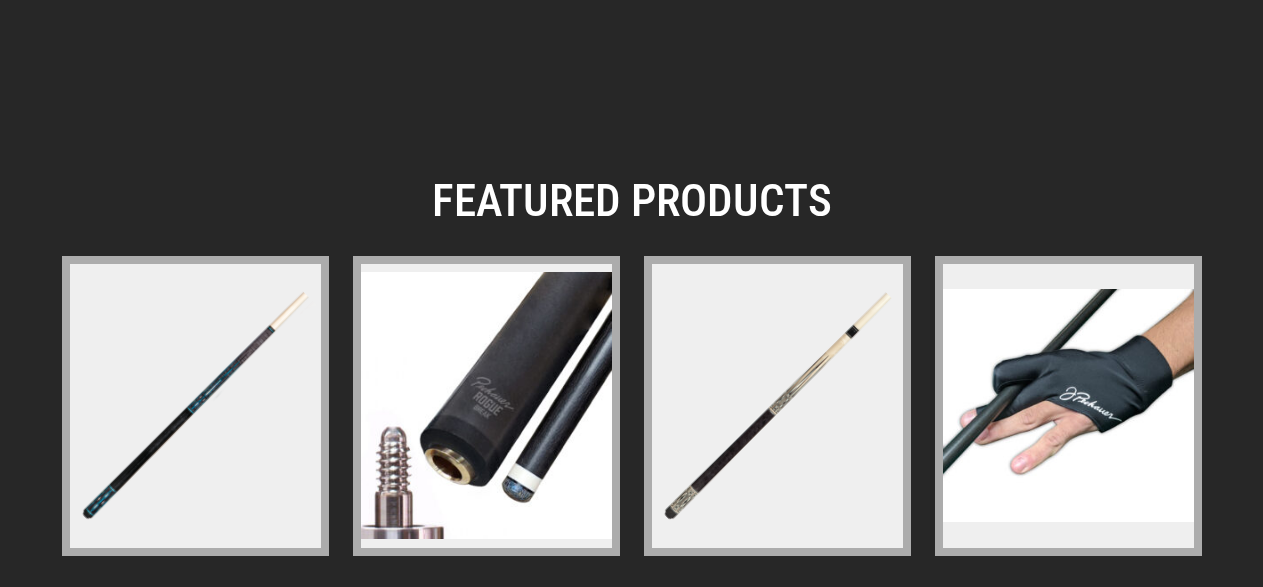 scroll, scrollTop: 1929, scrollLeft: 0, axis: vertical 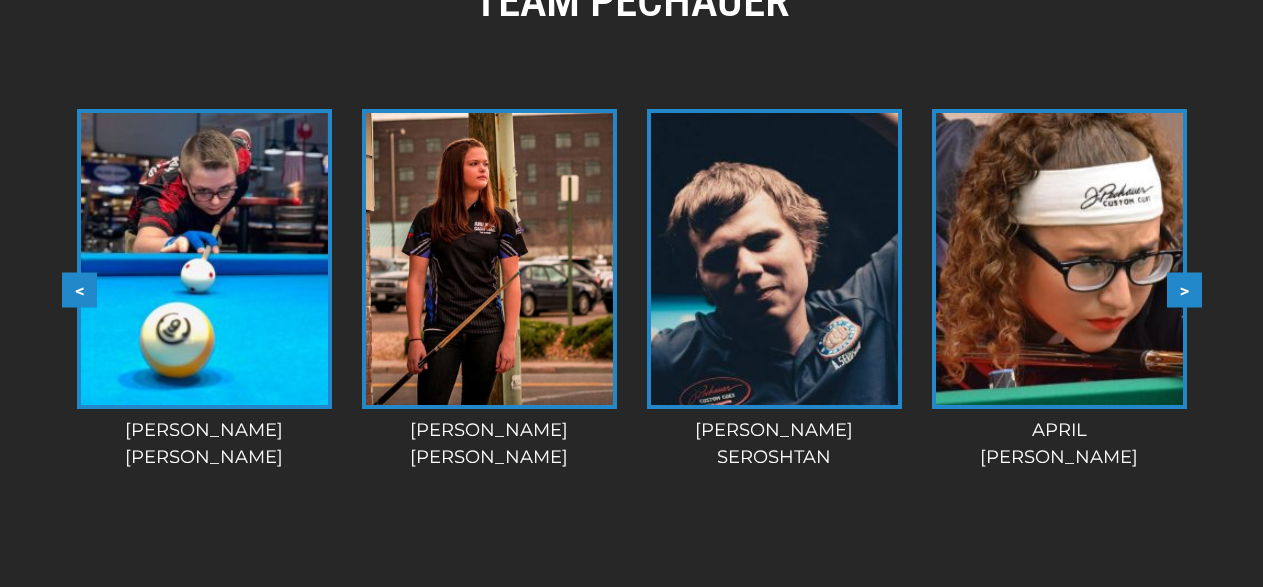 click on ">" at bounding box center (1184, 289) 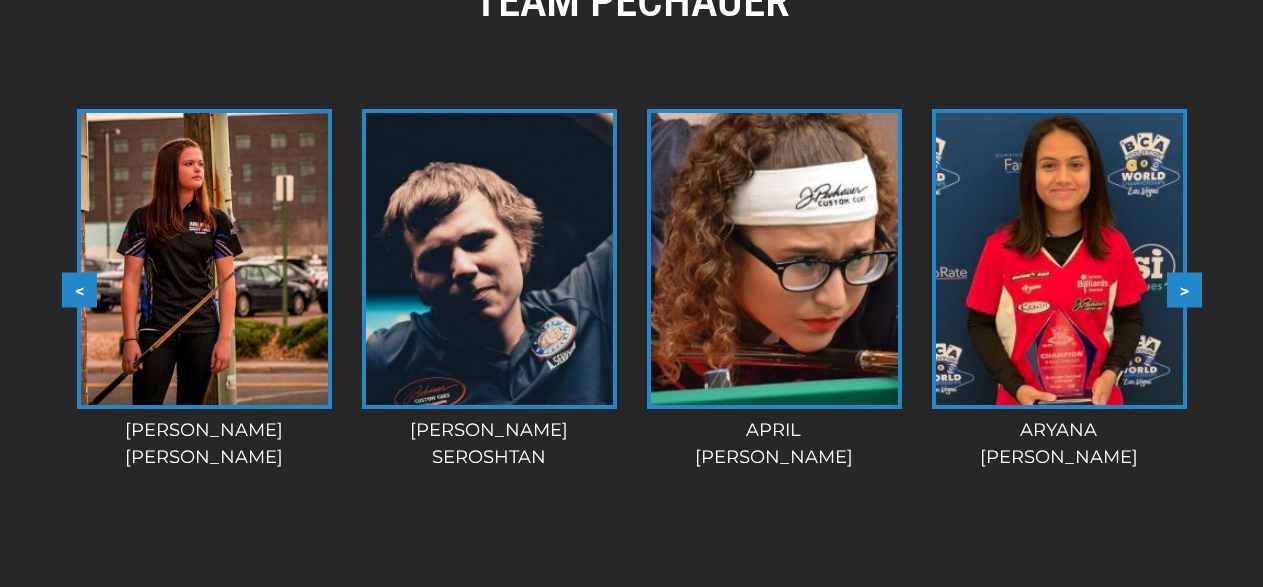 click on ">" at bounding box center [1184, 289] 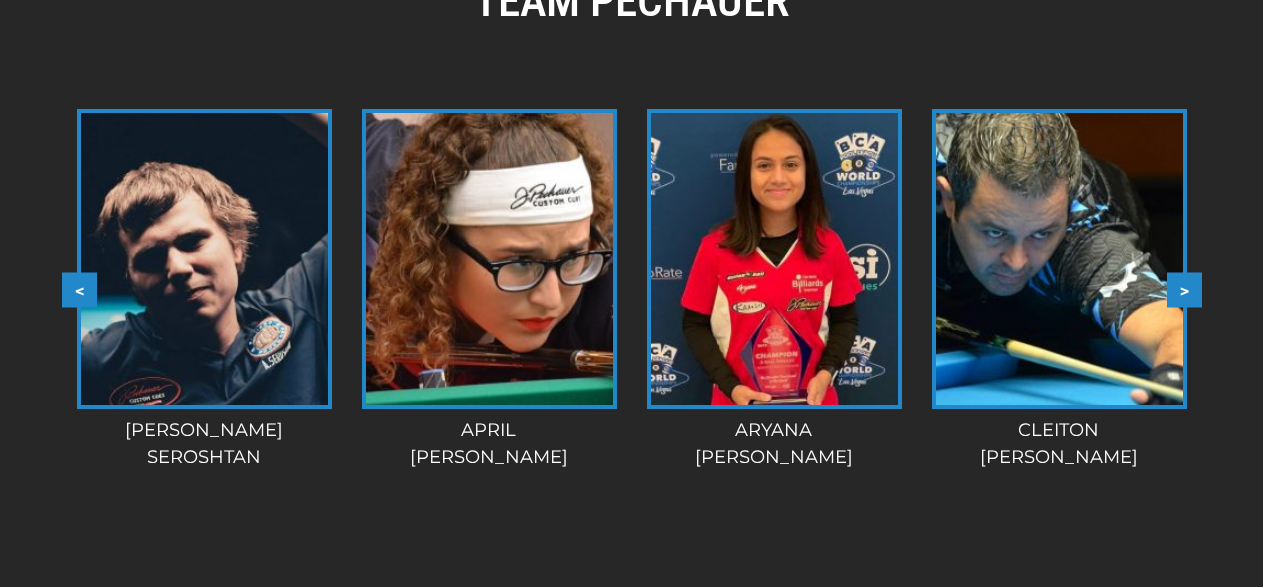 click on ">" at bounding box center (1184, 289) 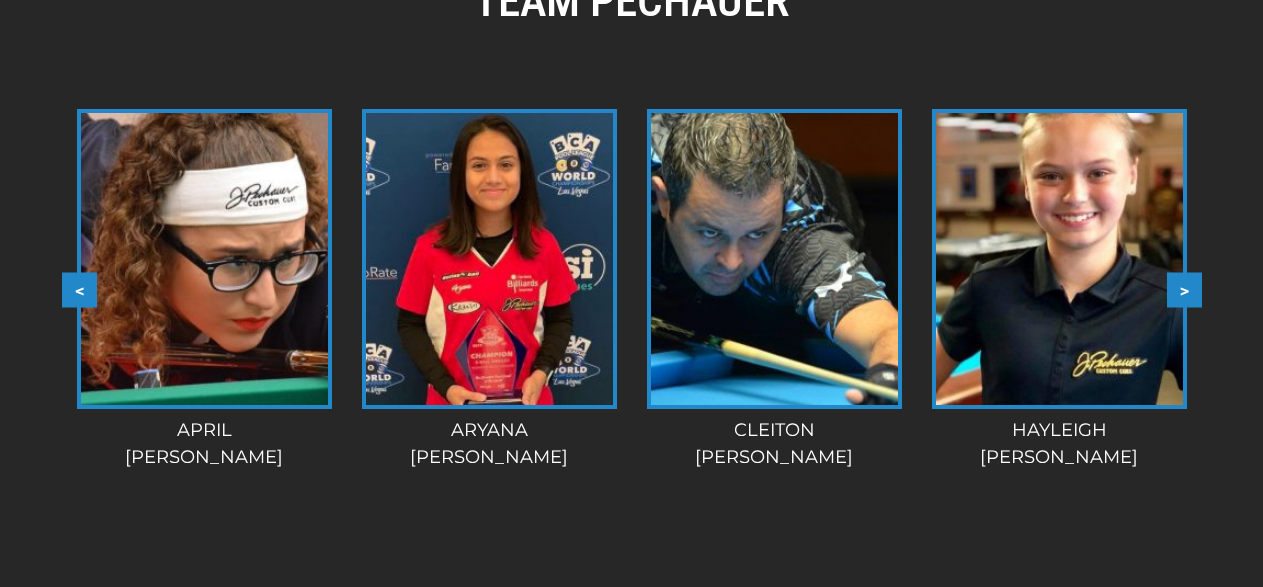 click on ">" at bounding box center (1184, 289) 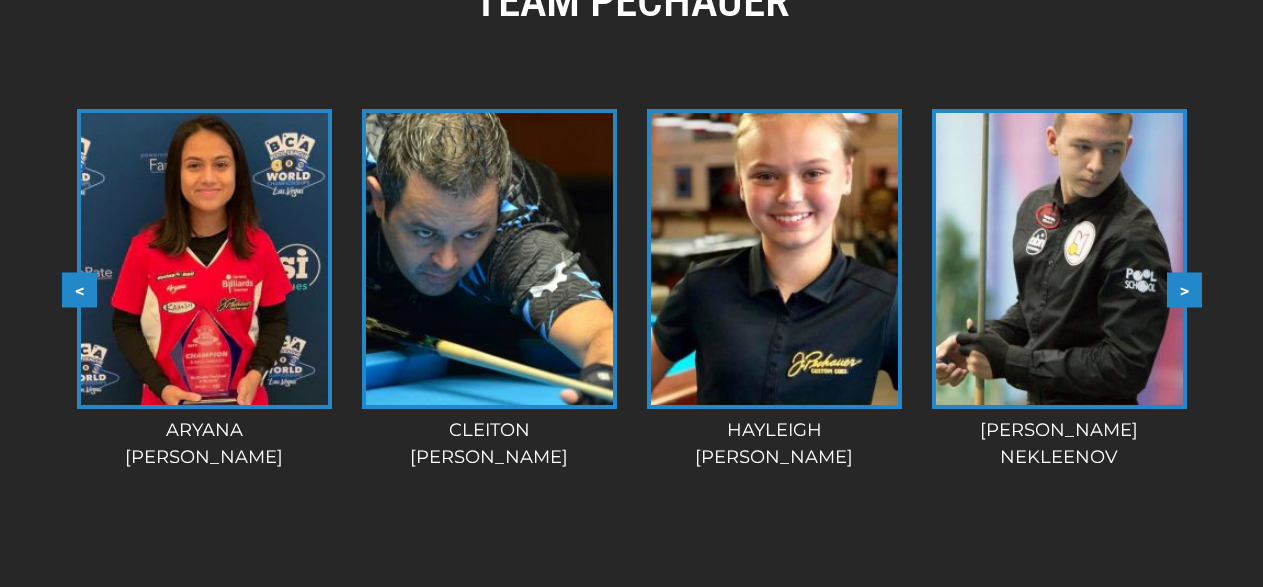 click on ">" at bounding box center [1184, 289] 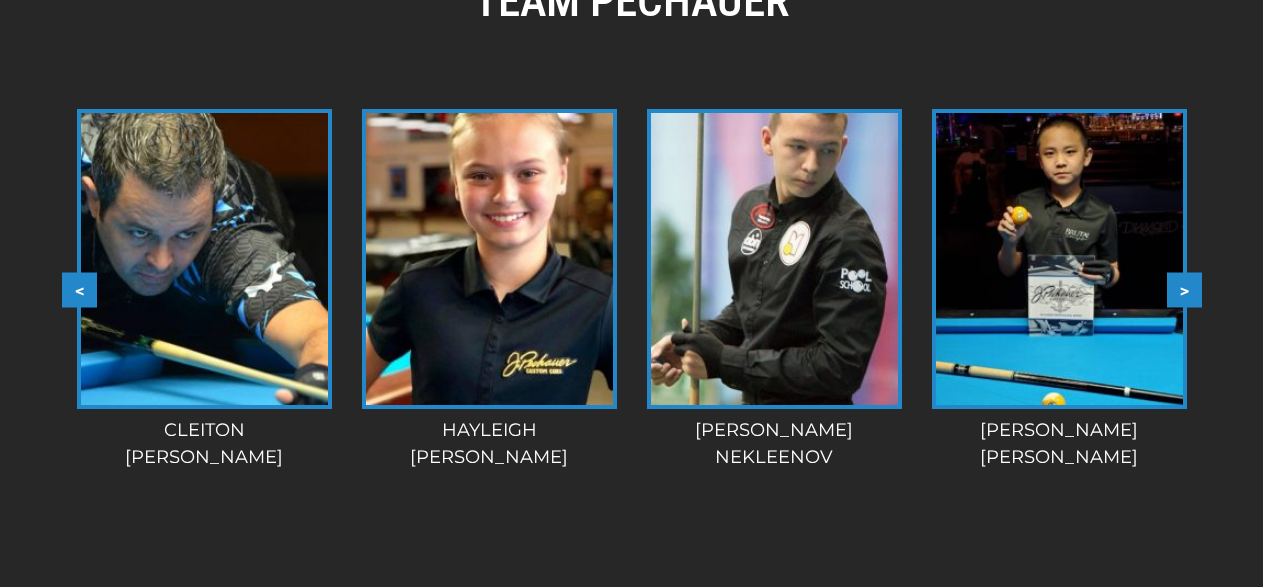 click at bounding box center [774, 259] 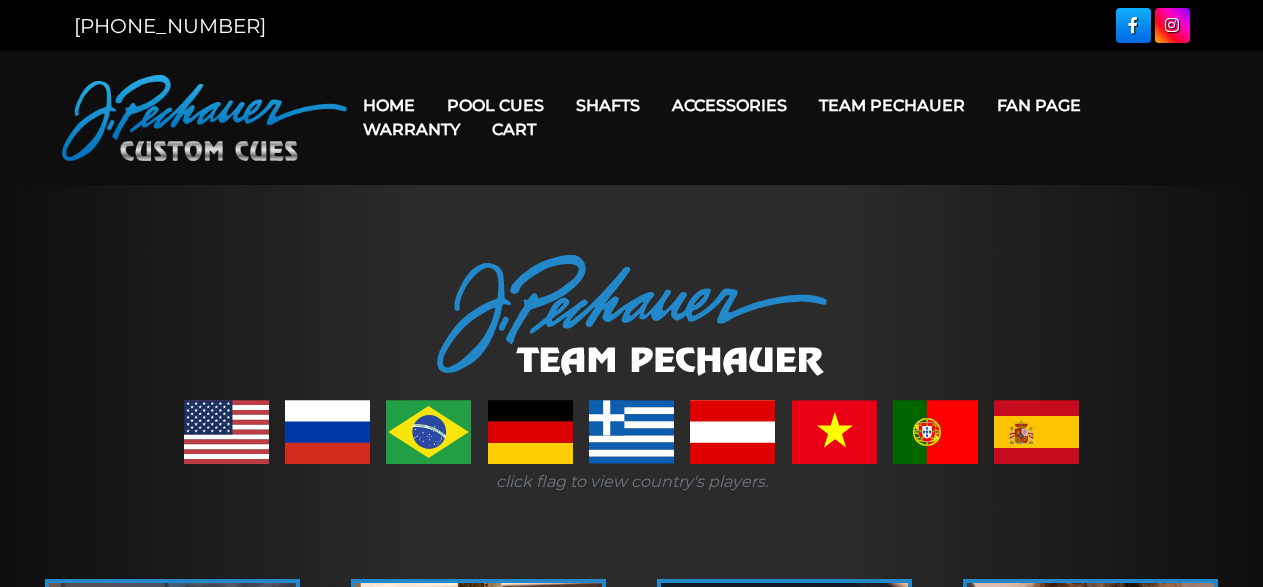 scroll, scrollTop: 0, scrollLeft: 0, axis: both 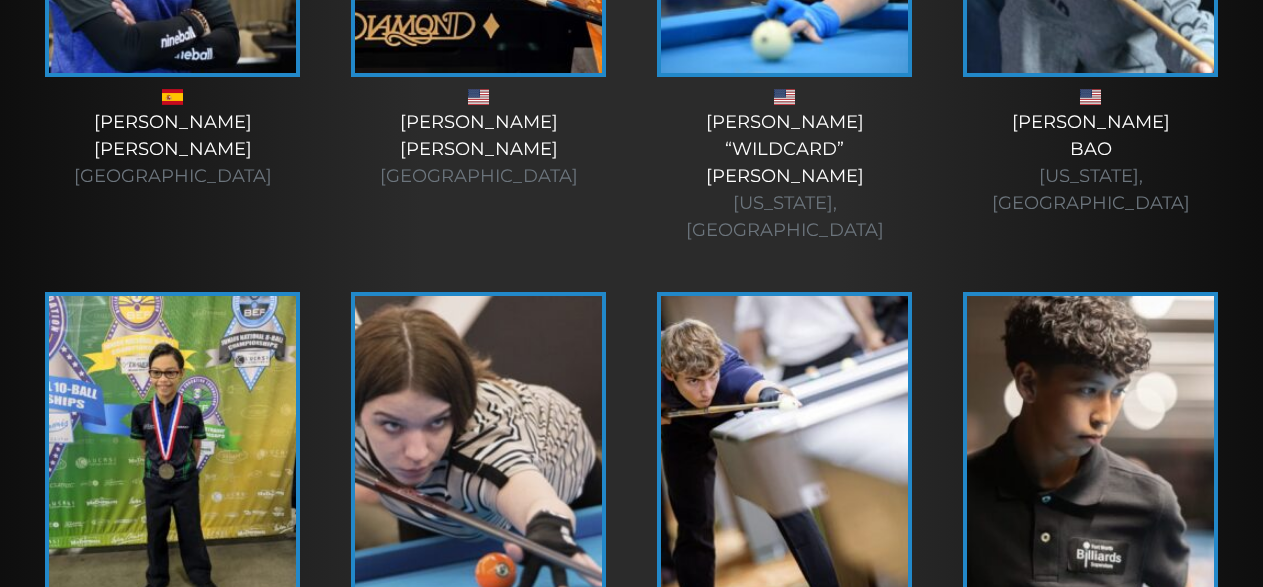 click at bounding box center (478, 442) 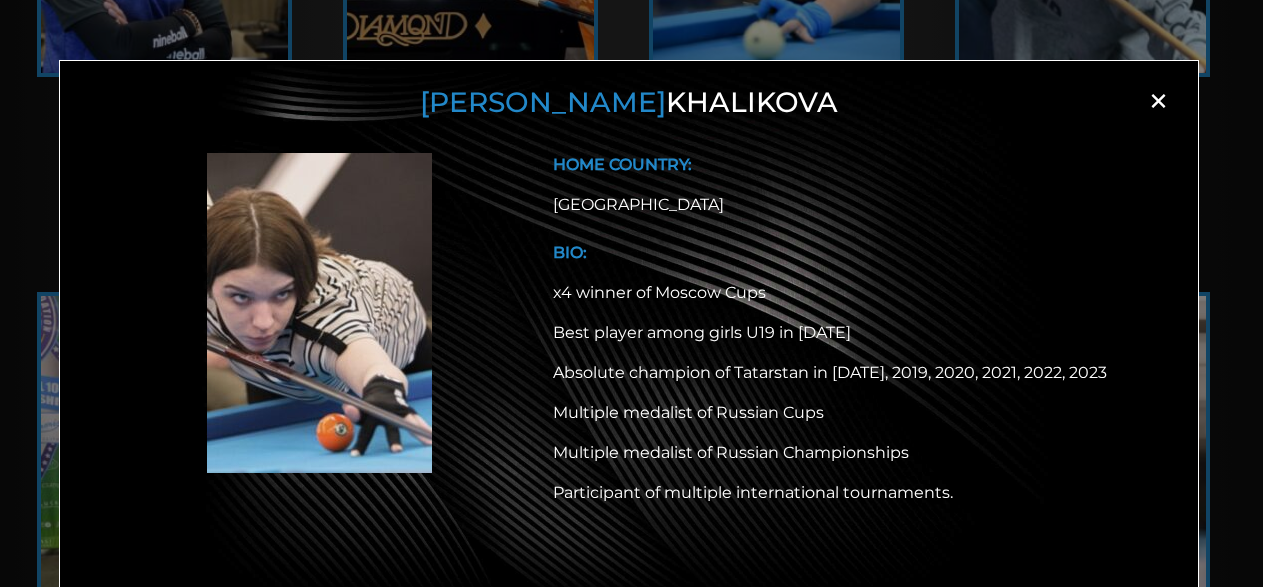 click on "×" at bounding box center [1158, 101] 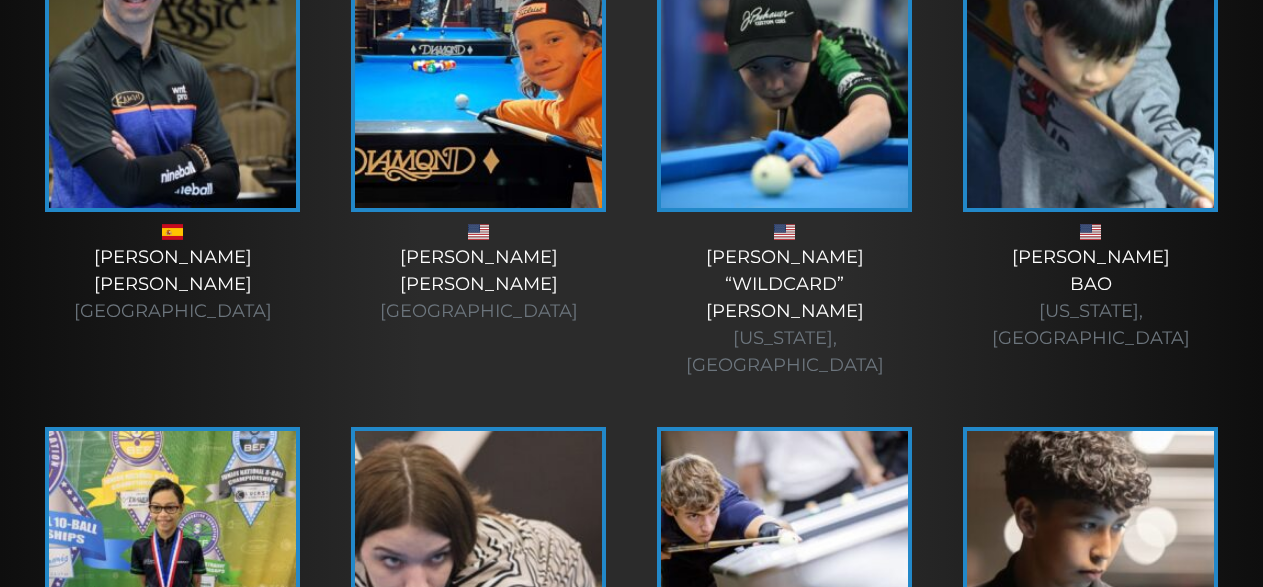 scroll, scrollTop: 6077, scrollLeft: 0, axis: vertical 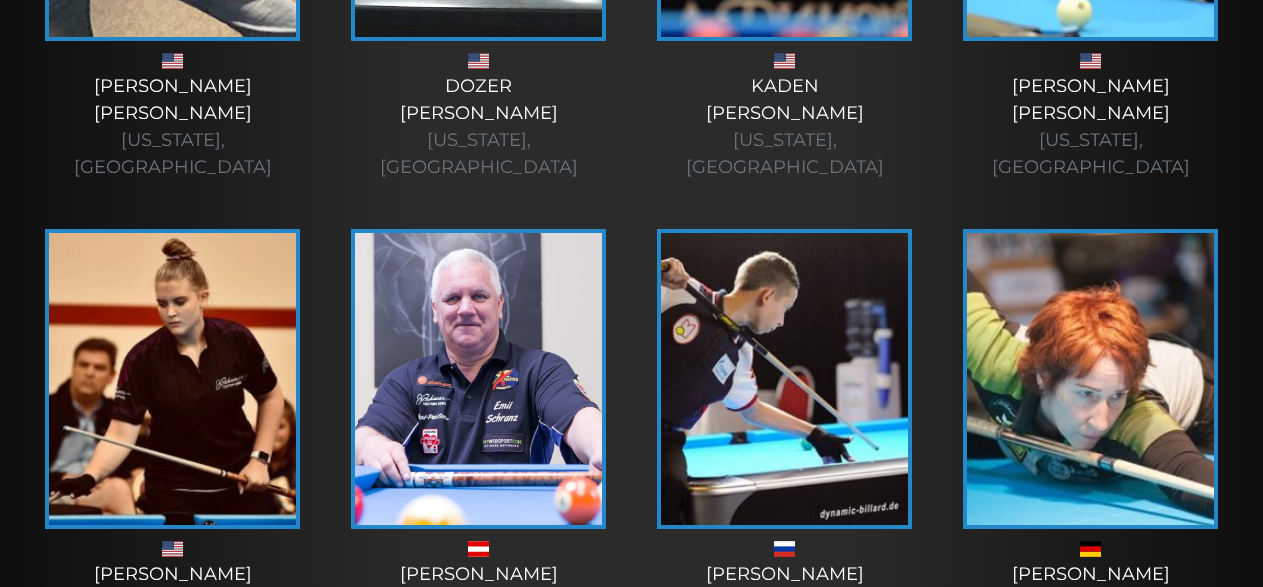 click at bounding box center [784, 379] 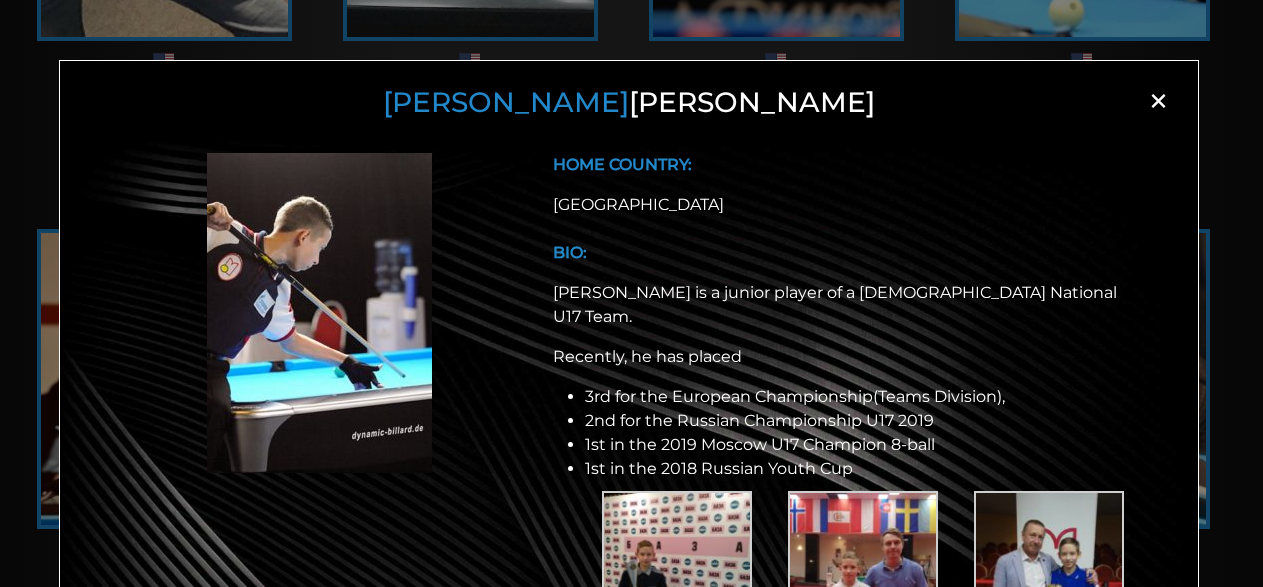 click on "×" at bounding box center (1158, 101) 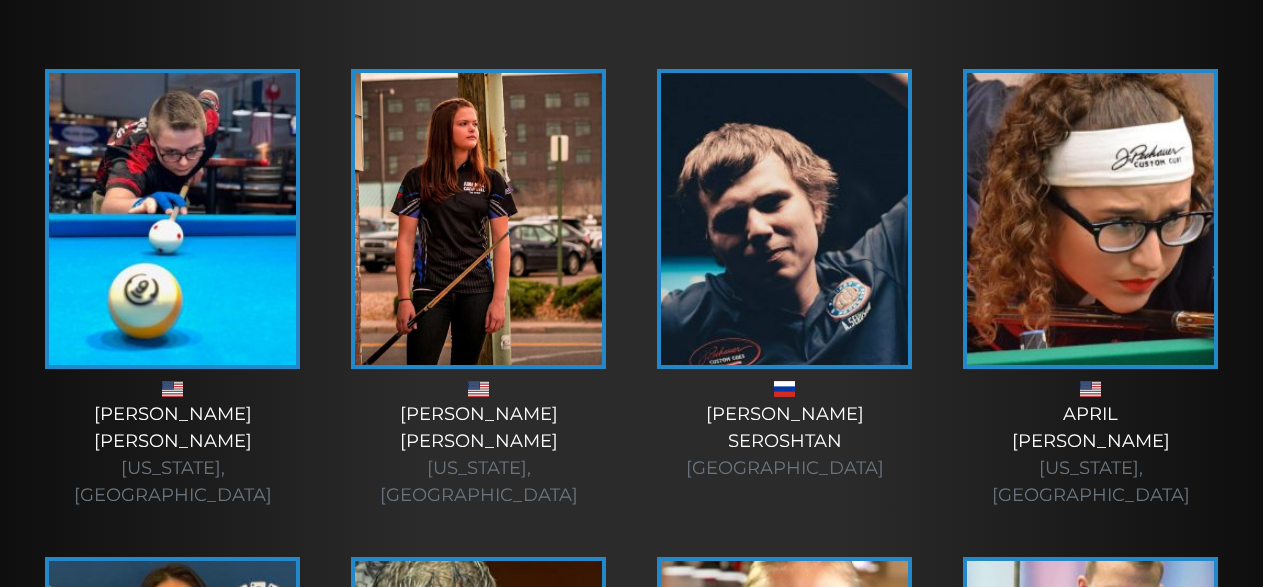 scroll, scrollTop: 525, scrollLeft: 0, axis: vertical 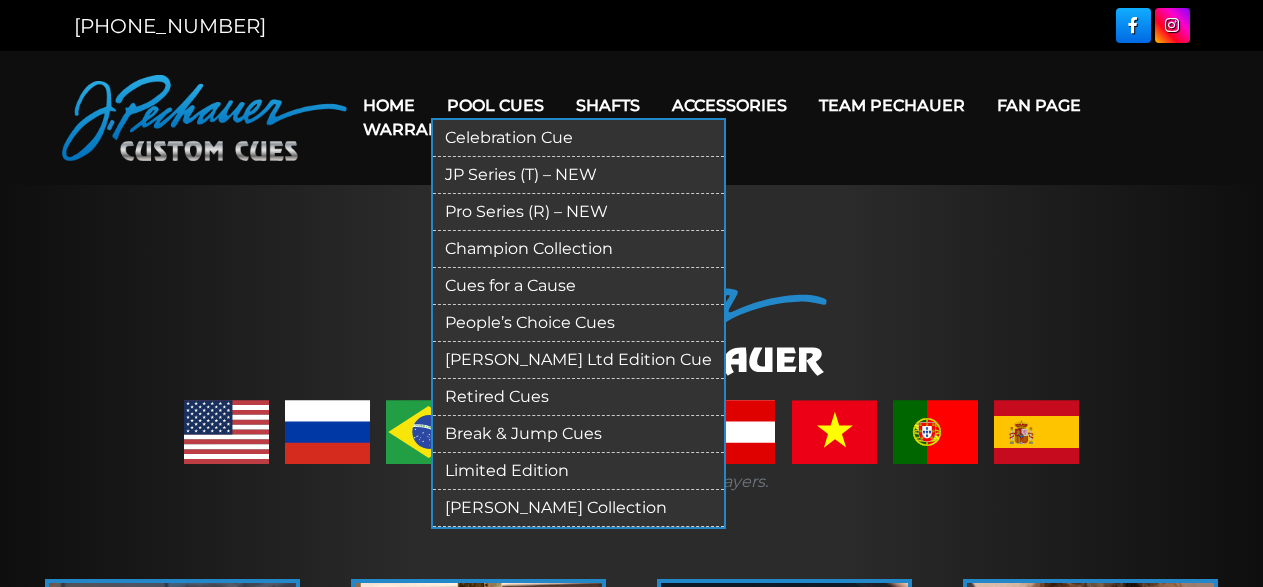 click on "Pro Series (R) – NEW" at bounding box center [578, 212] 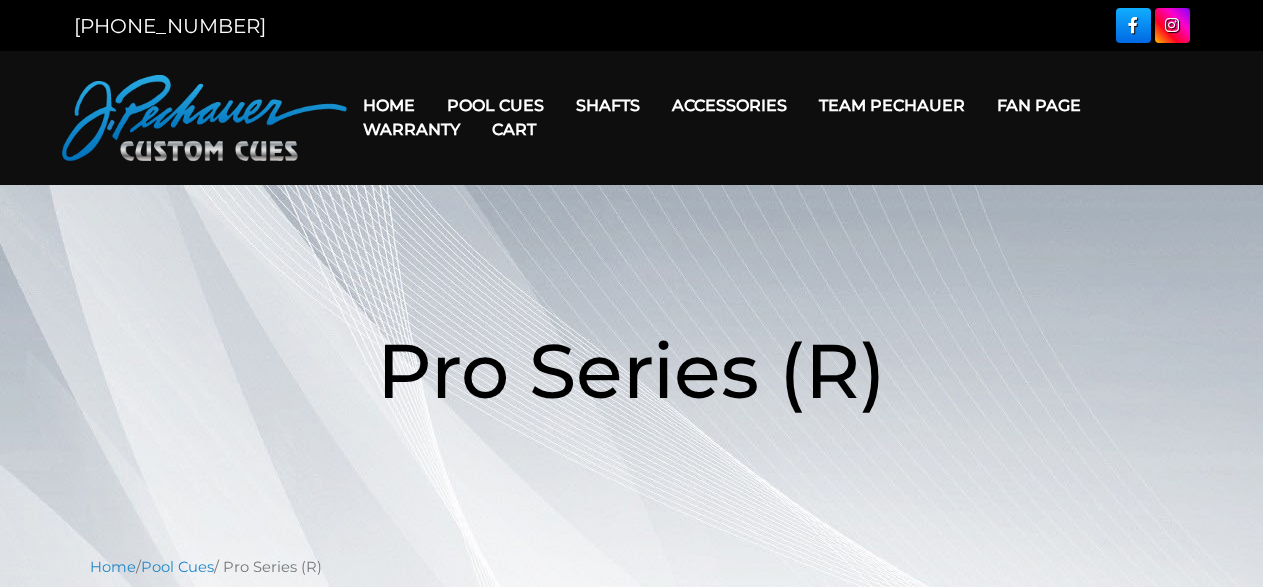 scroll, scrollTop: 0, scrollLeft: 0, axis: both 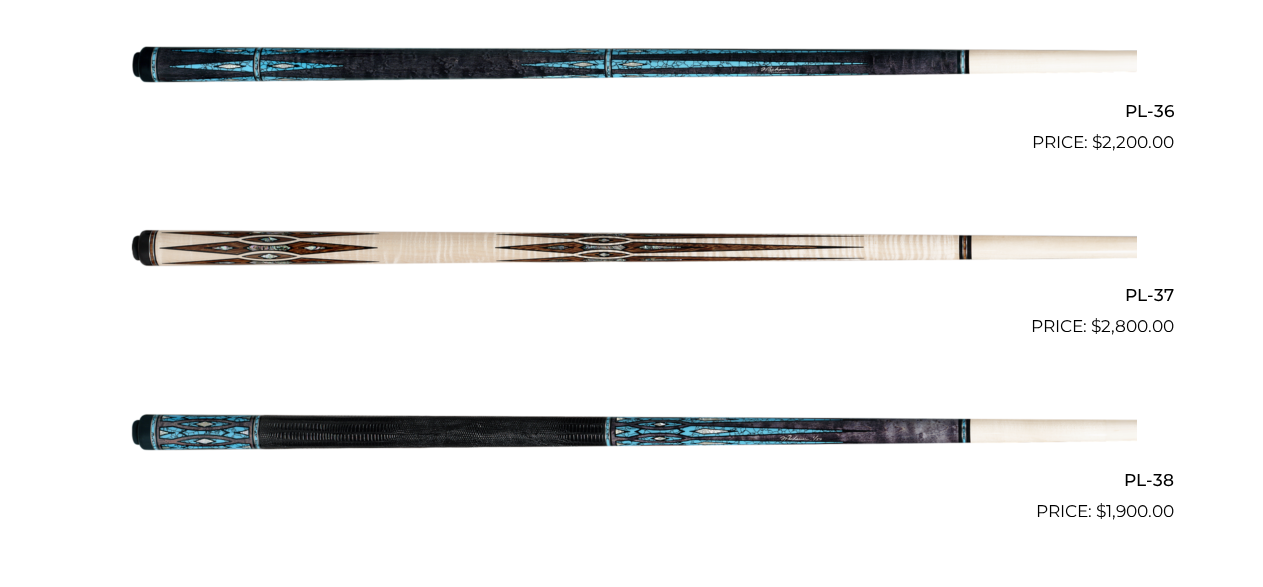 click at bounding box center (632, 432) 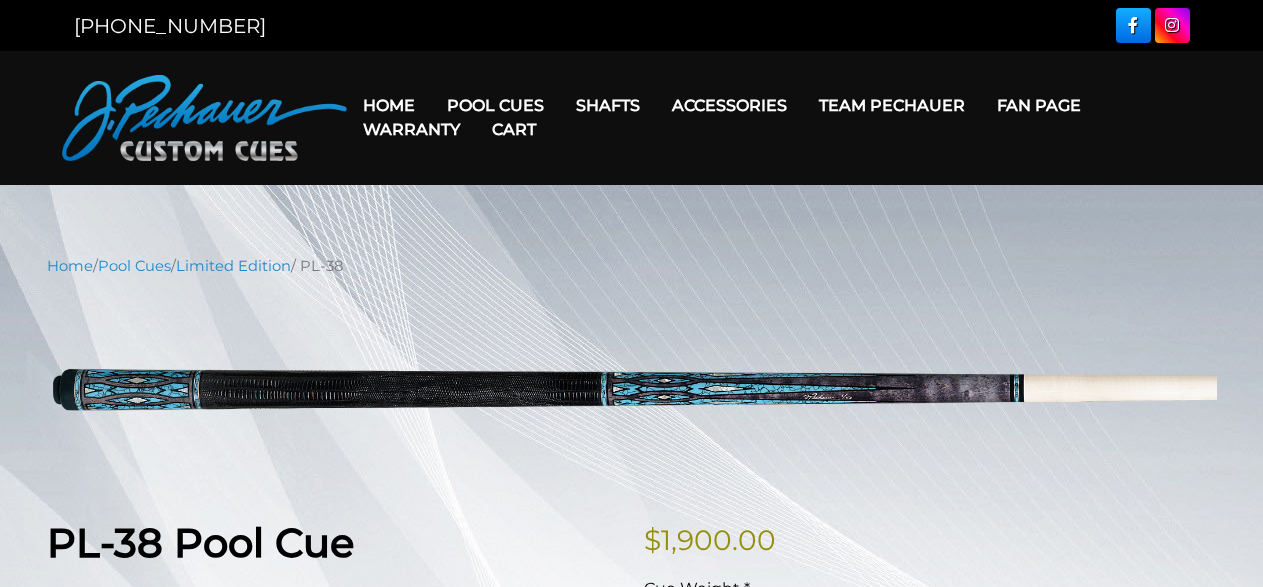 scroll, scrollTop: 0, scrollLeft: 0, axis: both 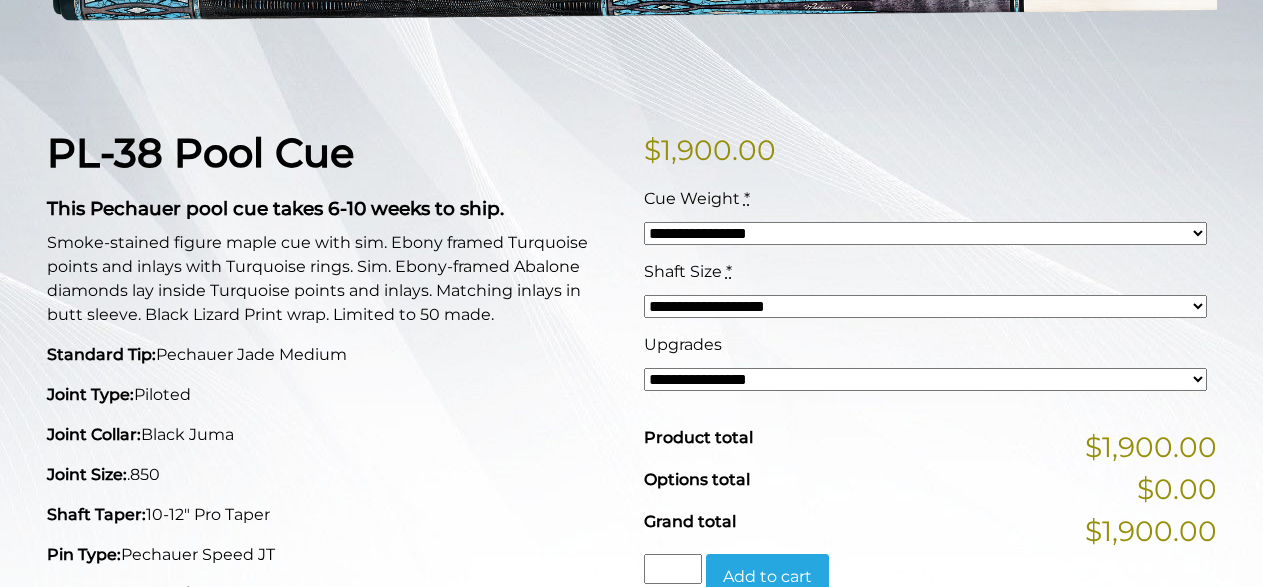 click on "**********" at bounding box center (925, 379) 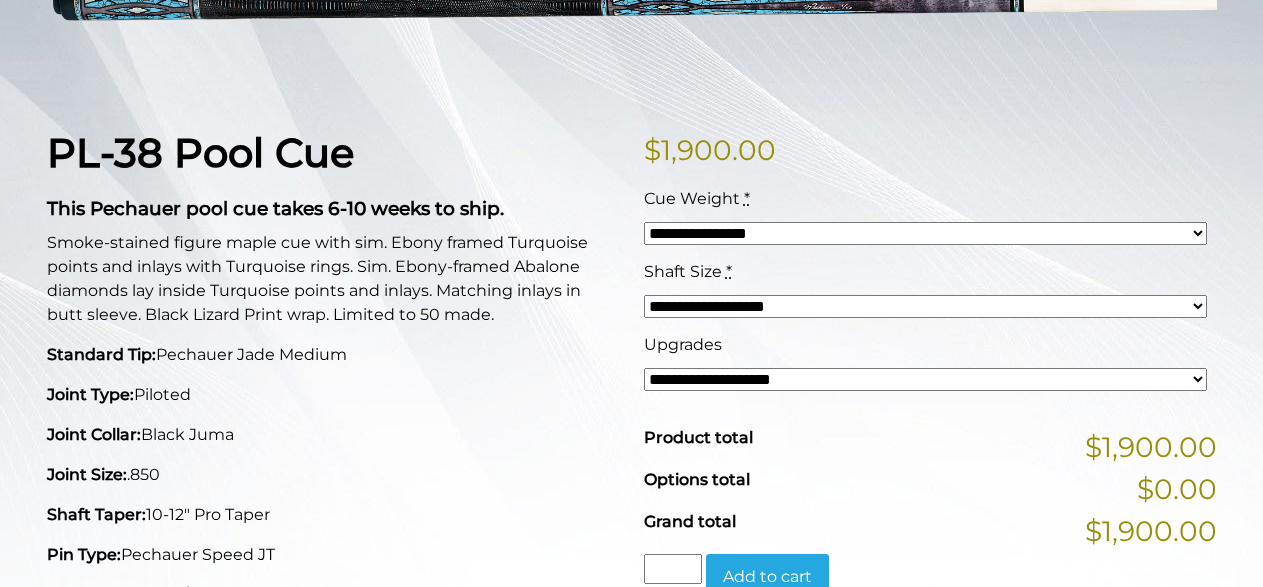 click on "**********" at bounding box center (925, 379) 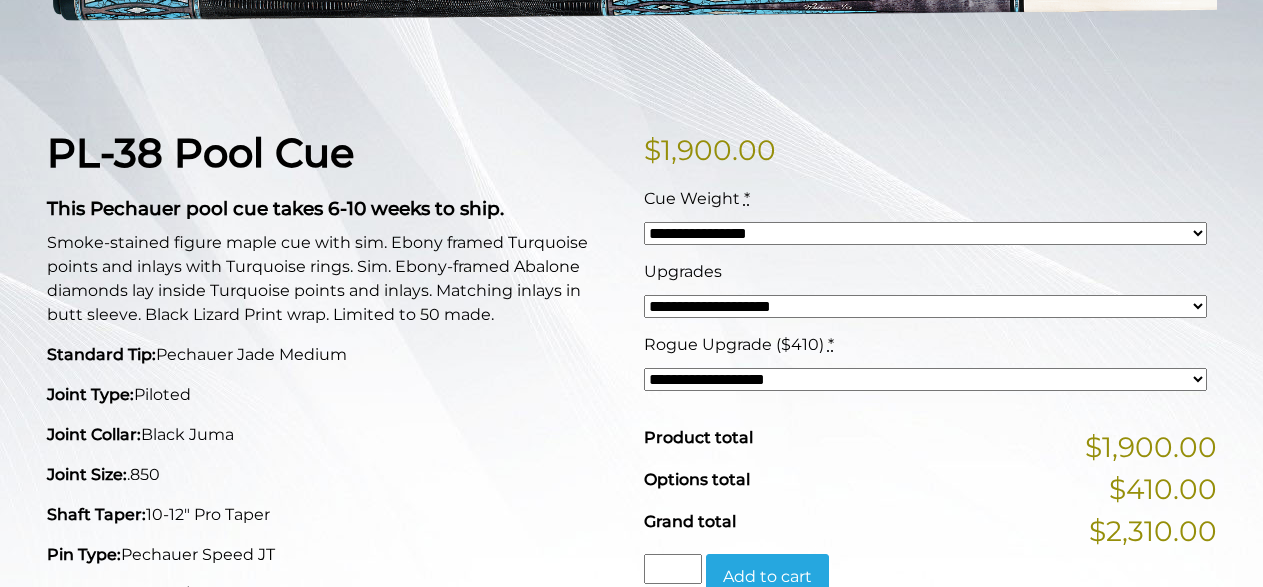 click on "**********" at bounding box center (925, 233) 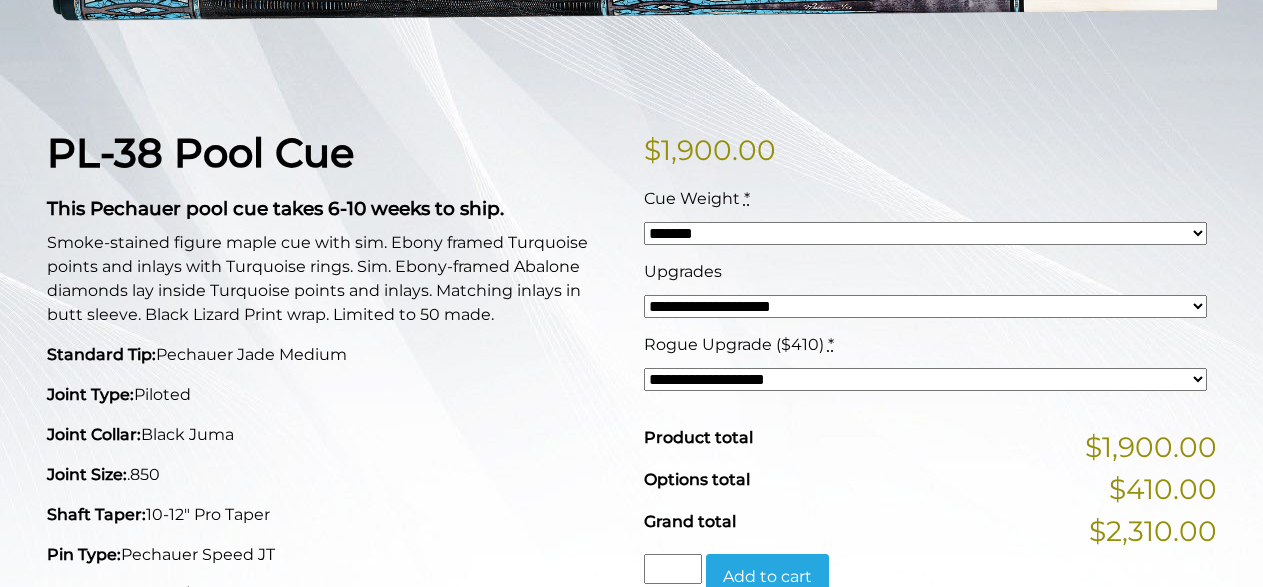click on "**********" at bounding box center (925, 233) 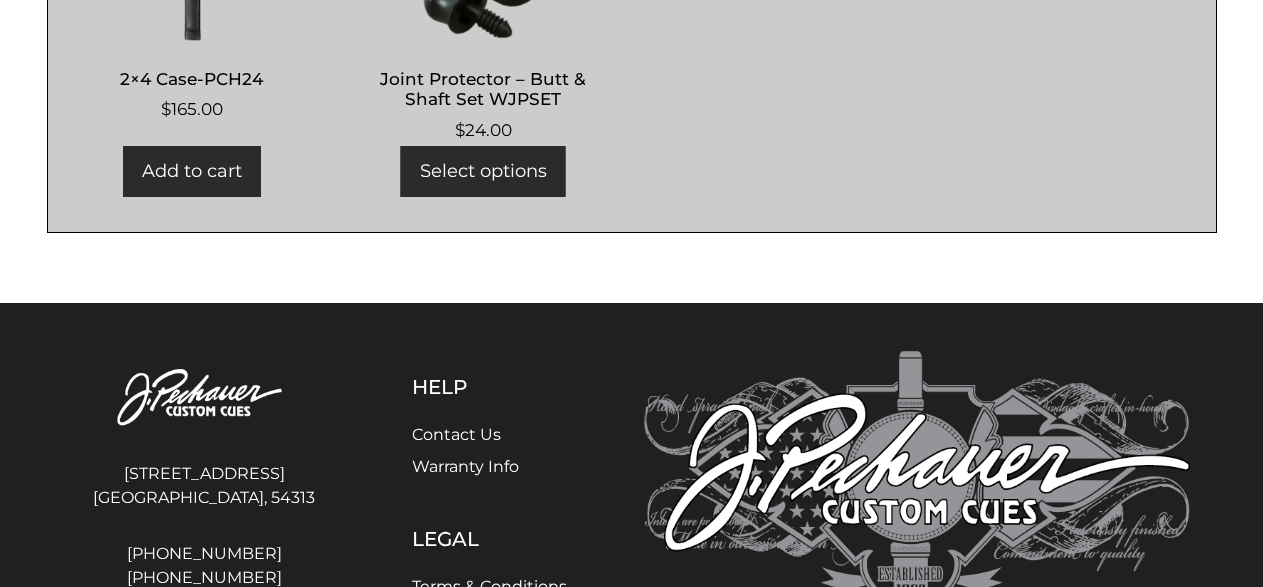 scroll, scrollTop: 1485, scrollLeft: 0, axis: vertical 